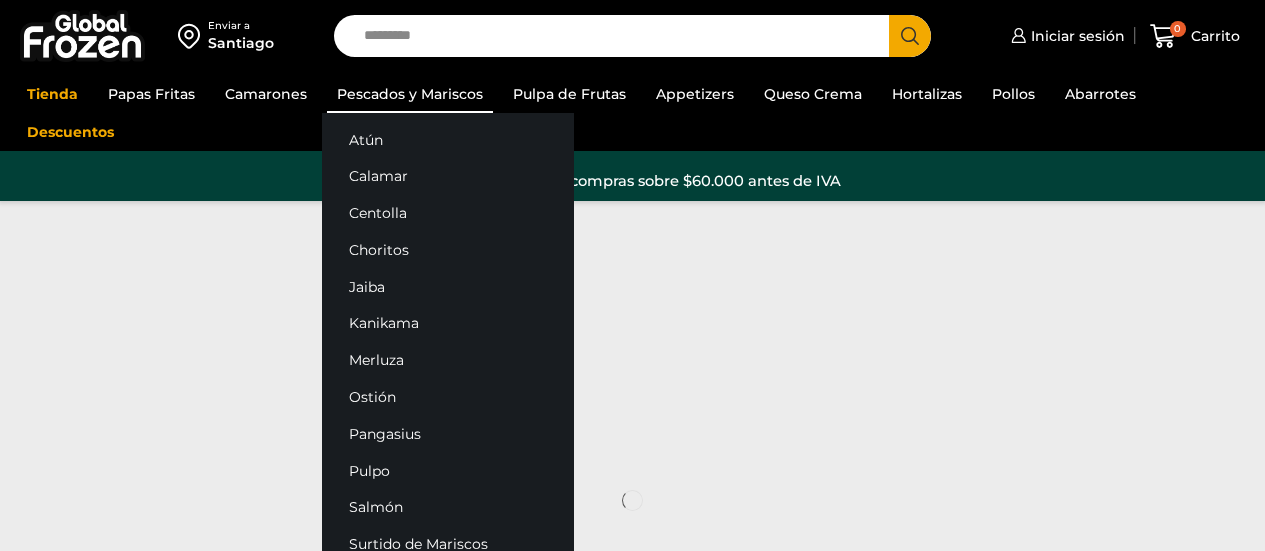 scroll, scrollTop: 0, scrollLeft: 0, axis: both 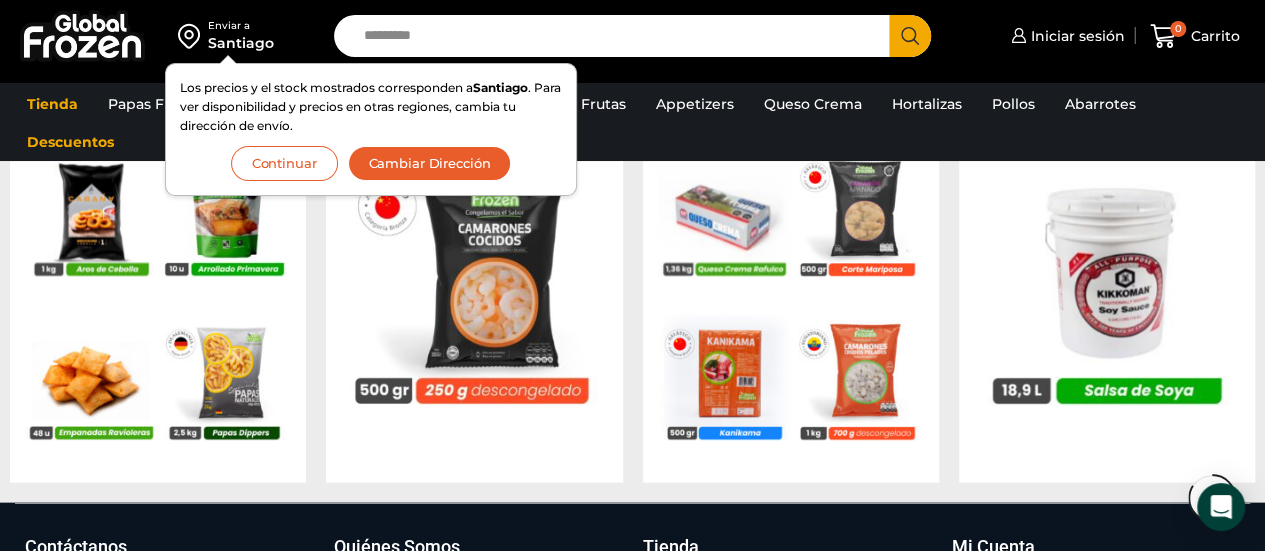 click on "Continuar" at bounding box center (284, 163) 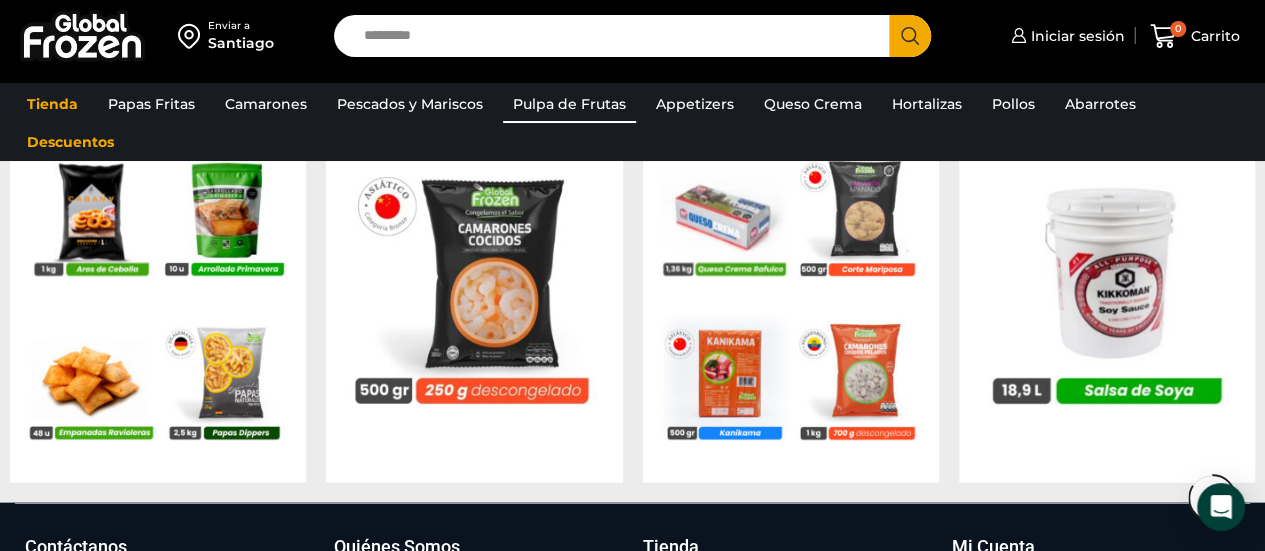 click on "Pulpa de Frutas" at bounding box center (569, 104) 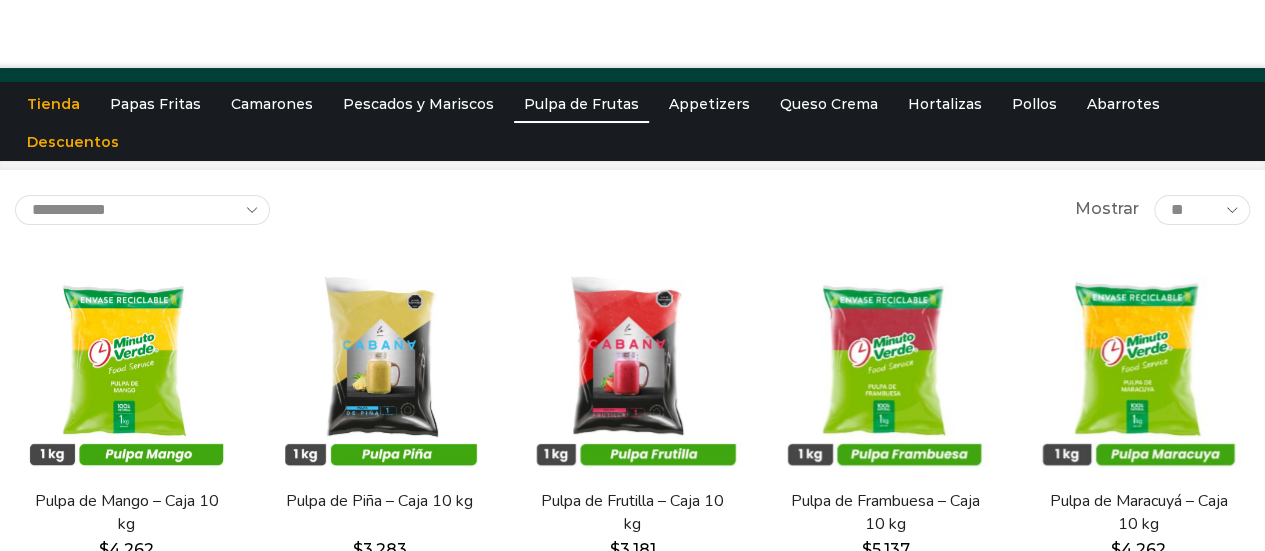 scroll, scrollTop: 0, scrollLeft: 0, axis: both 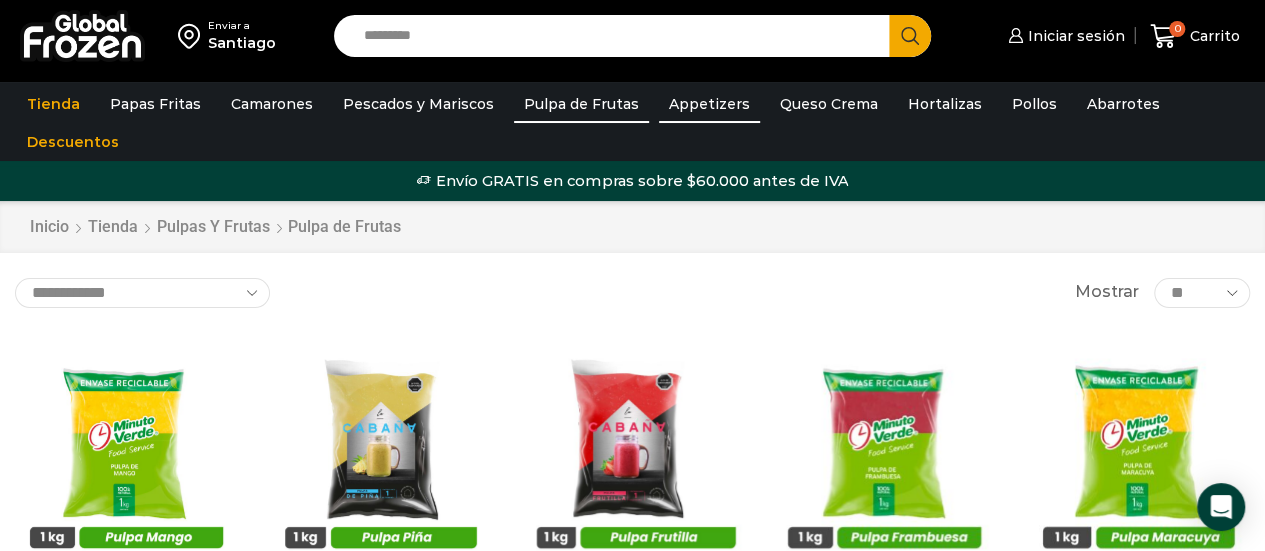 click on "Appetizers" at bounding box center (709, 104) 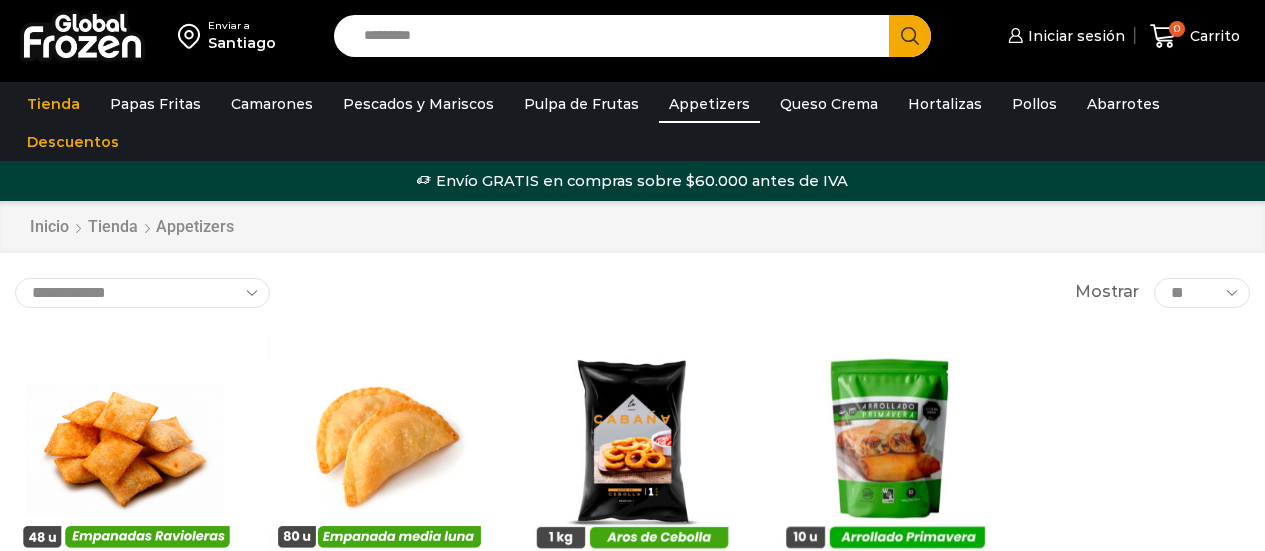 scroll, scrollTop: 0, scrollLeft: 0, axis: both 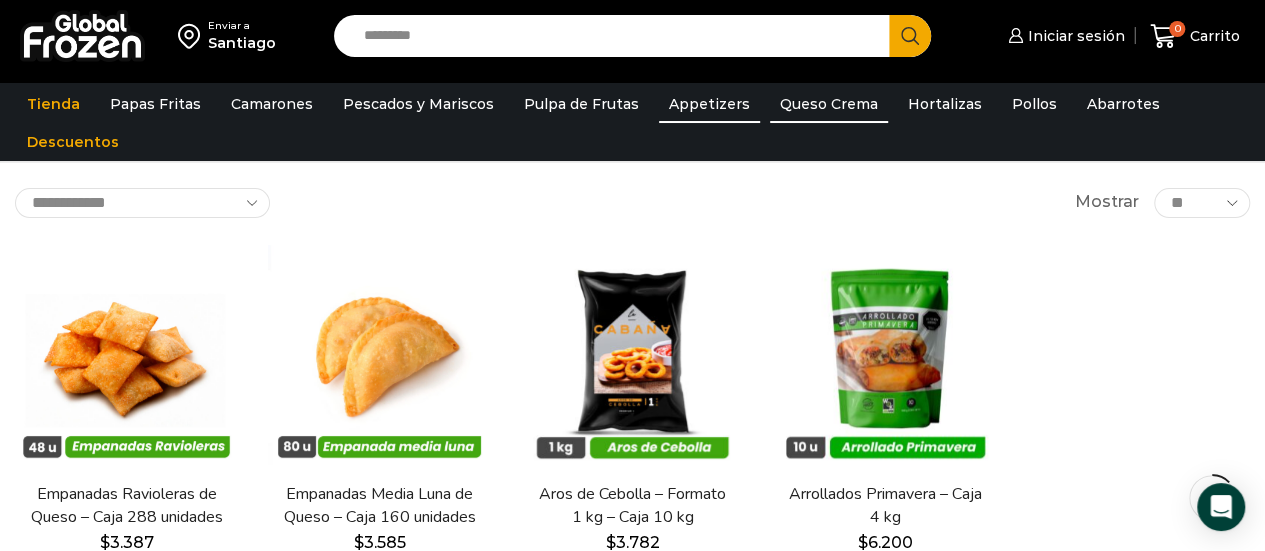 click on "Queso Crema" at bounding box center (829, 104) 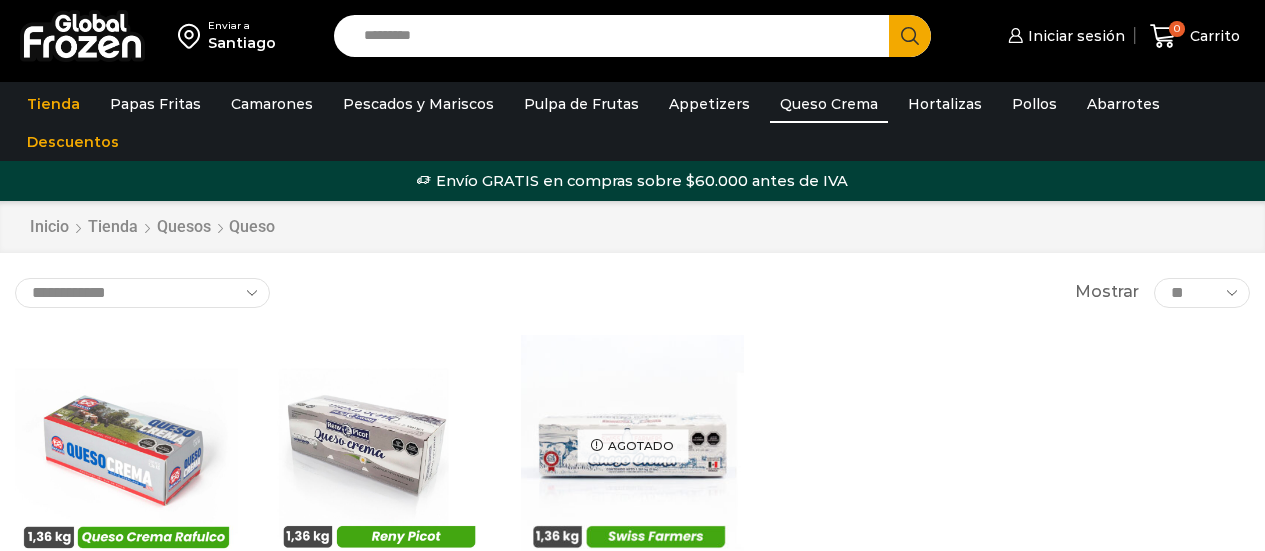 scroll, scrollTop: 0, scrollLeft: 0, axis: both 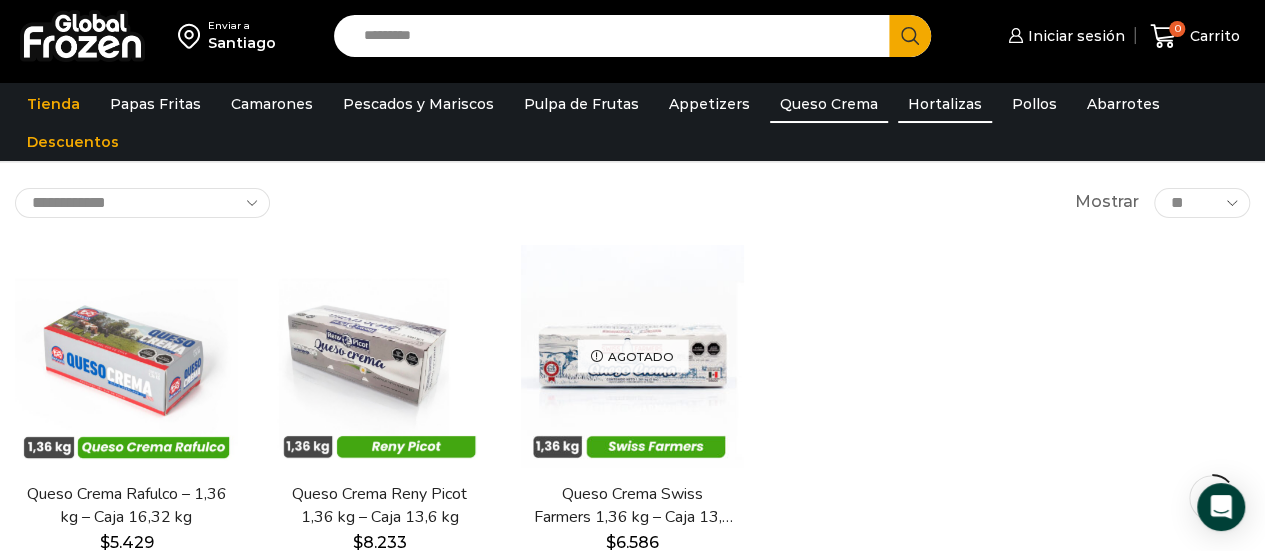 click on "Hortalizas" at bounding box center [945, 104] 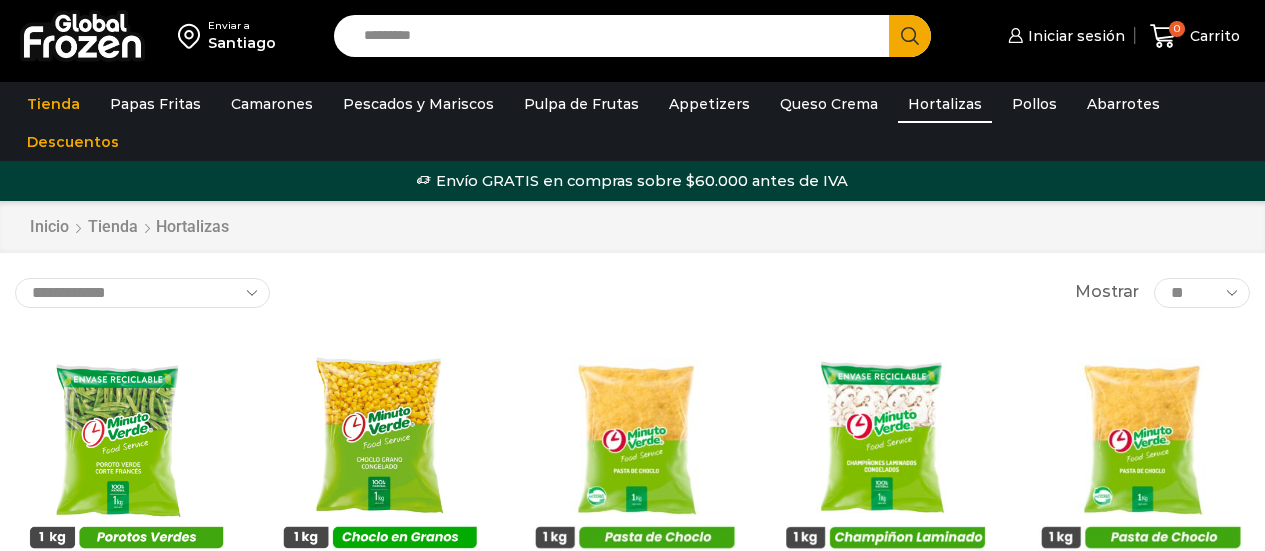scroll, scrollTop: 0, scrollLeft: 0, axis: both 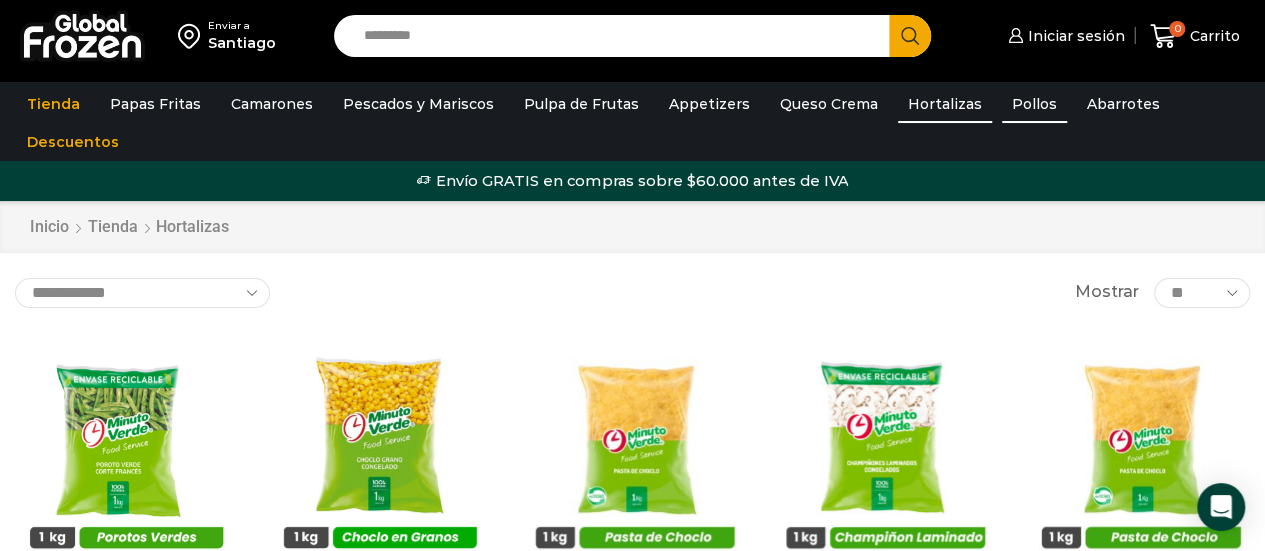 click on "Pollos" at bounding box center (1034, 104) 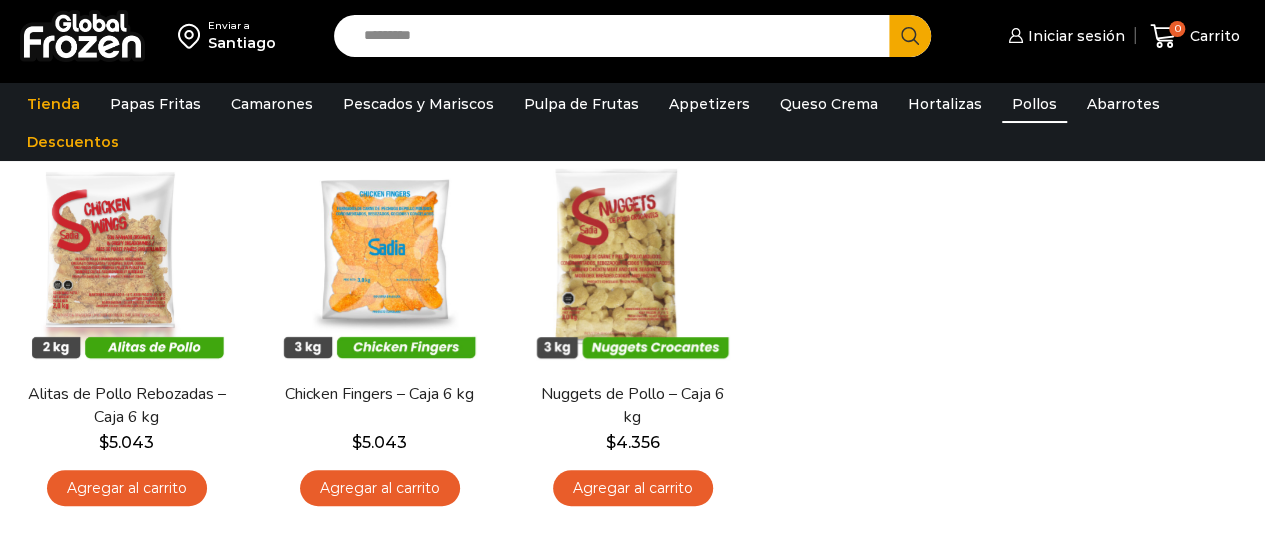 scroll, scrollTop: 0, scrollLeft: 0, axis: both 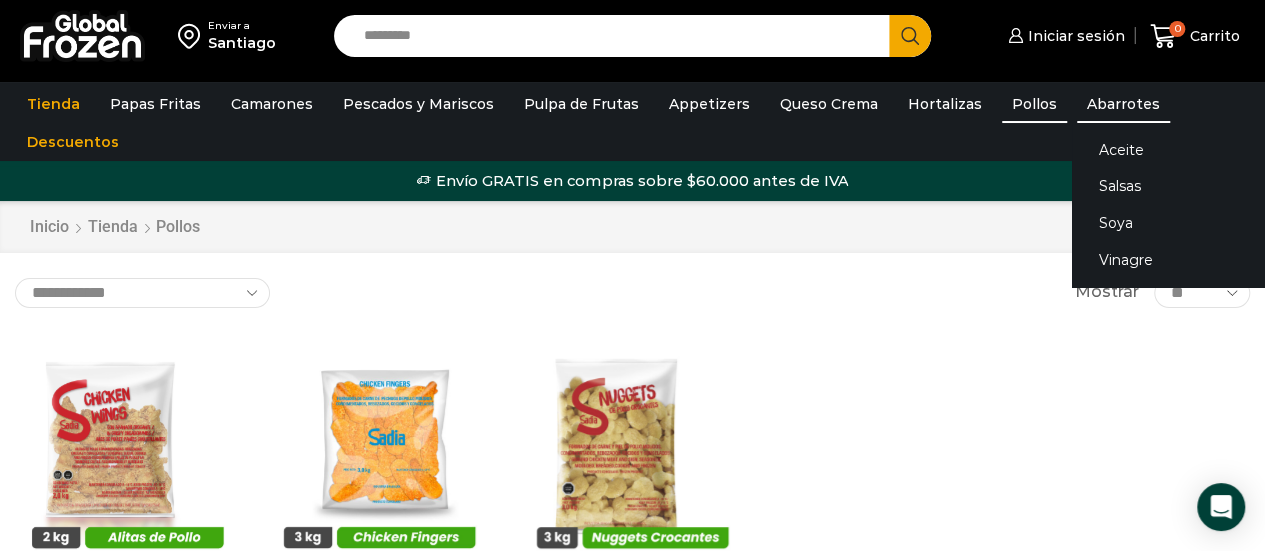 click on "Abarrotes" at bounding box center [1123, 104] 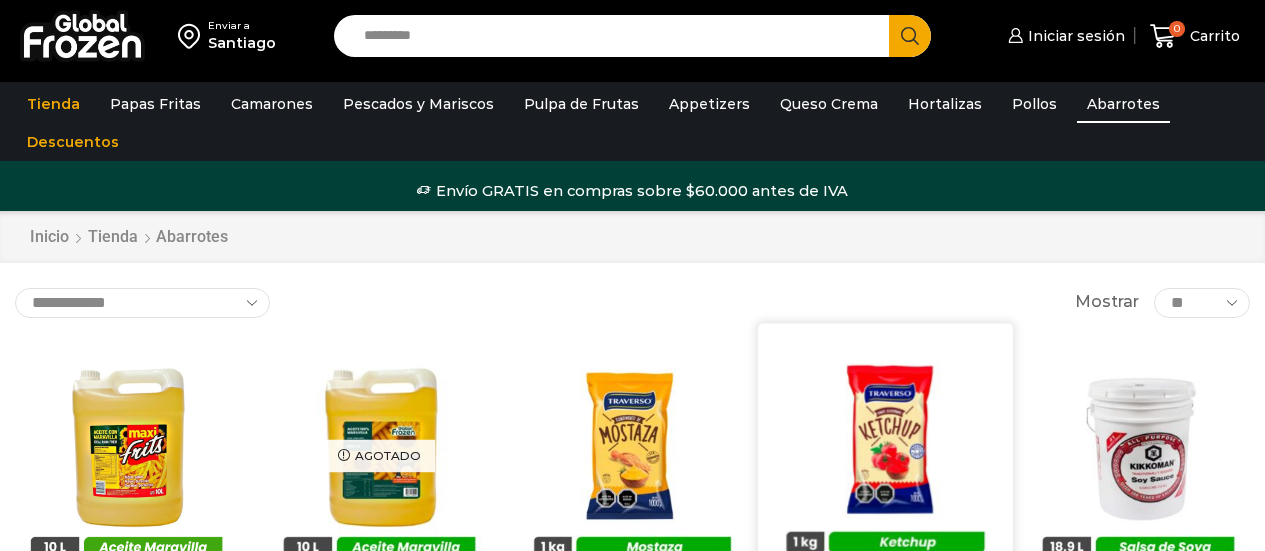 scroll, scrollTop: 100, scrollLeft: 0, axis: vertical 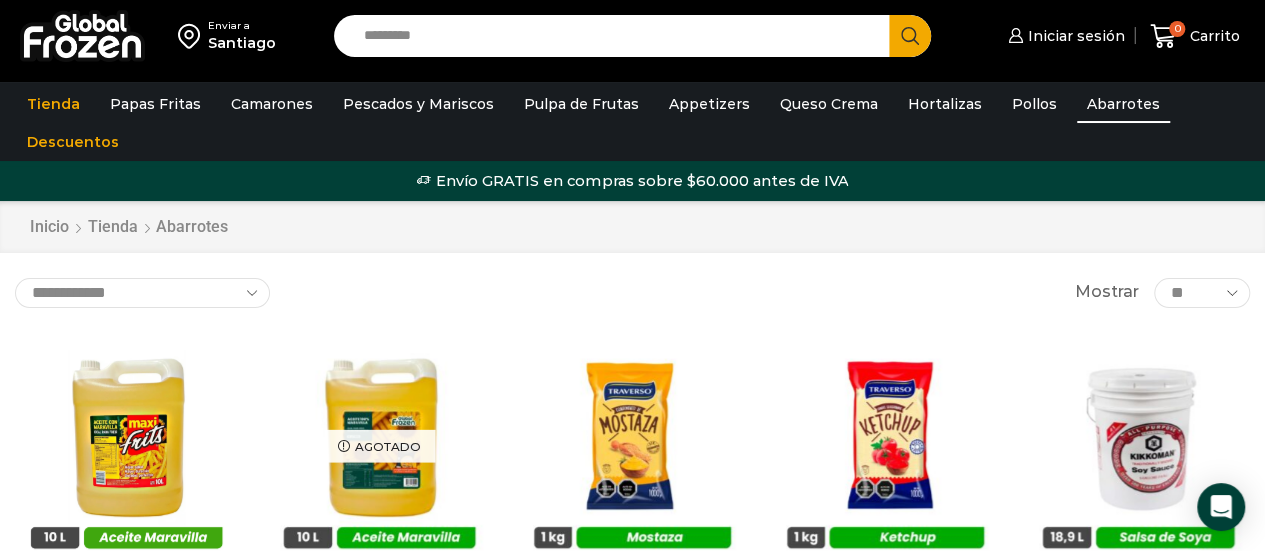 click on "Envío GRATIS en compras sobre $60.000 antes de IVA
Envío GRATIS en compras sobre $60.000 antes de IVA
Envío GRATIS en compras sobre $60.000 antes de IVA" at bounding box center (632, 181) 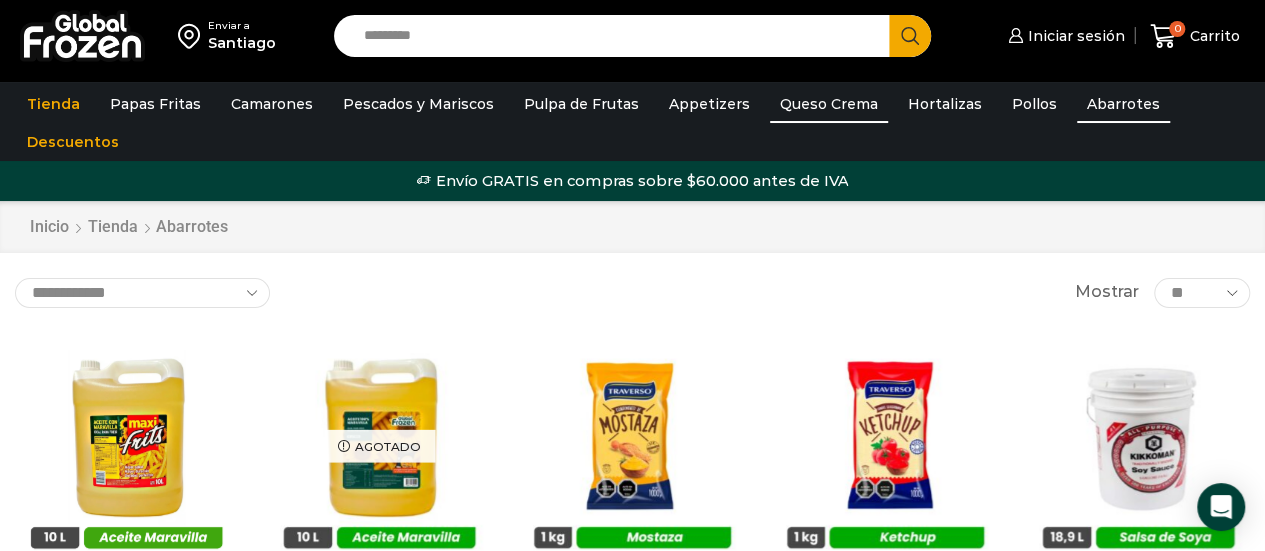 click on "Queso Crema" at bounding box center (829, 104) 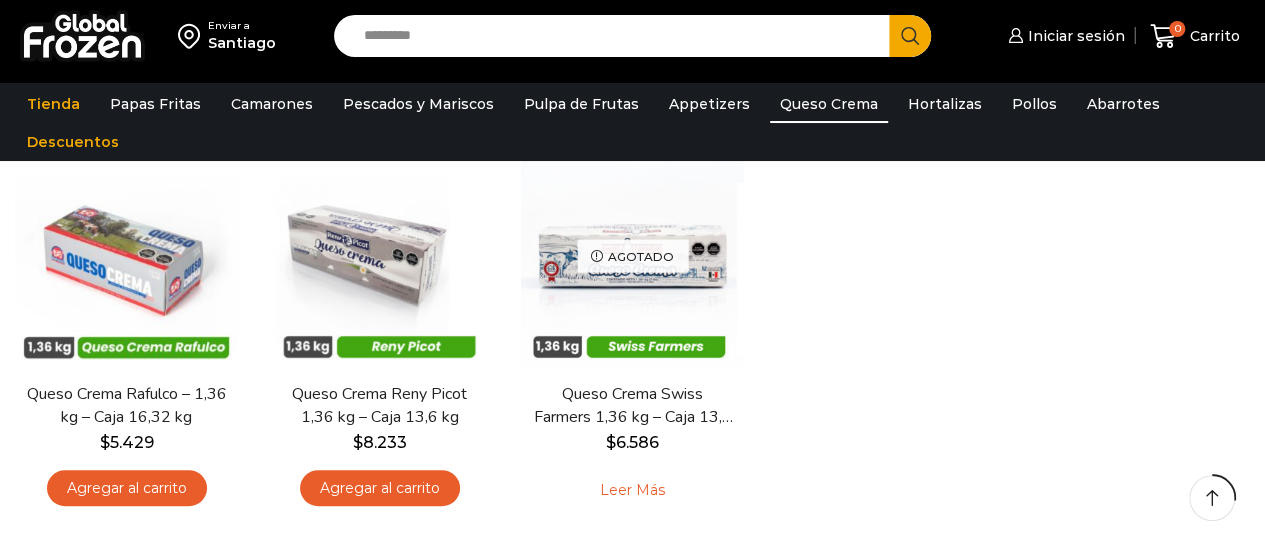 scroll, scrollTop: 300, scrollLeft: 0, axis: vertical 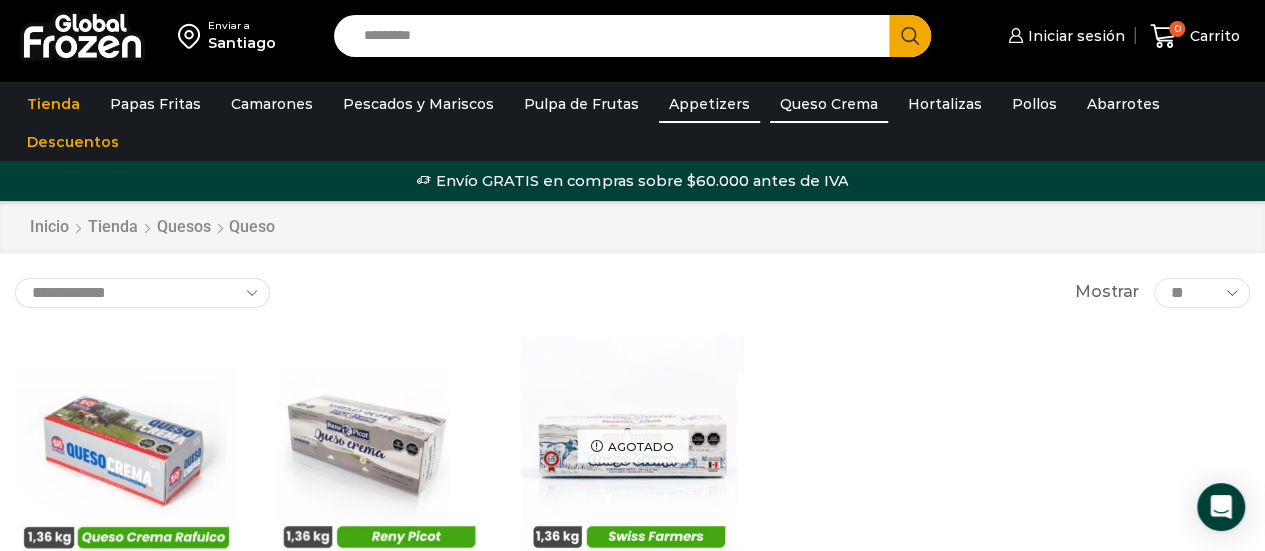 click on "Appetizers" at bounding box center (709, 104) 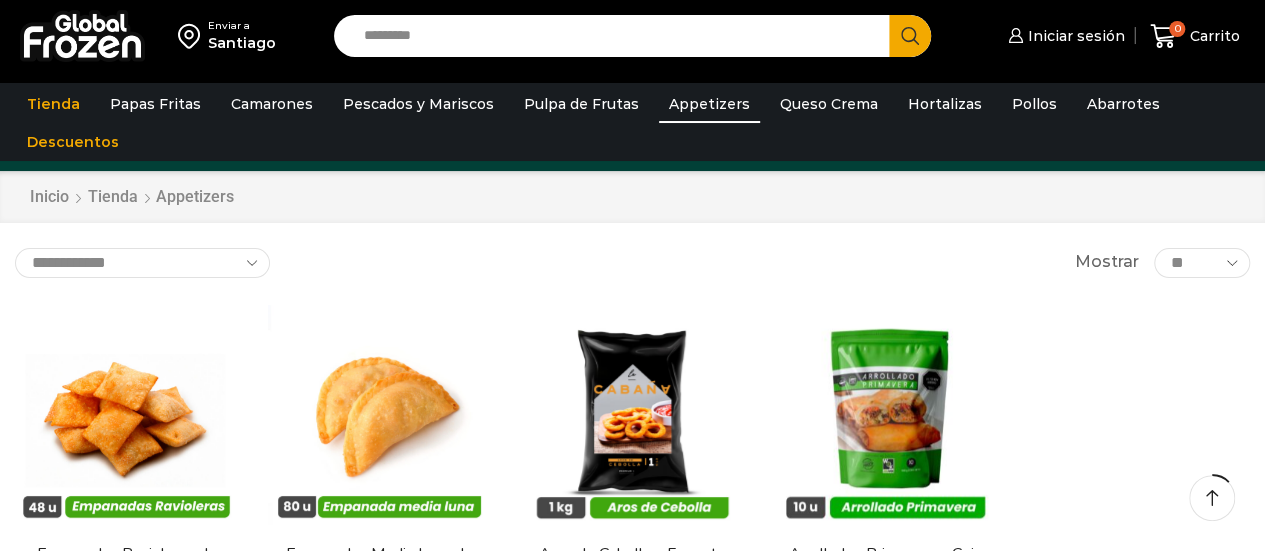 scroll, scrollTop: 100, scrollLeft: 0, axis: vertical 